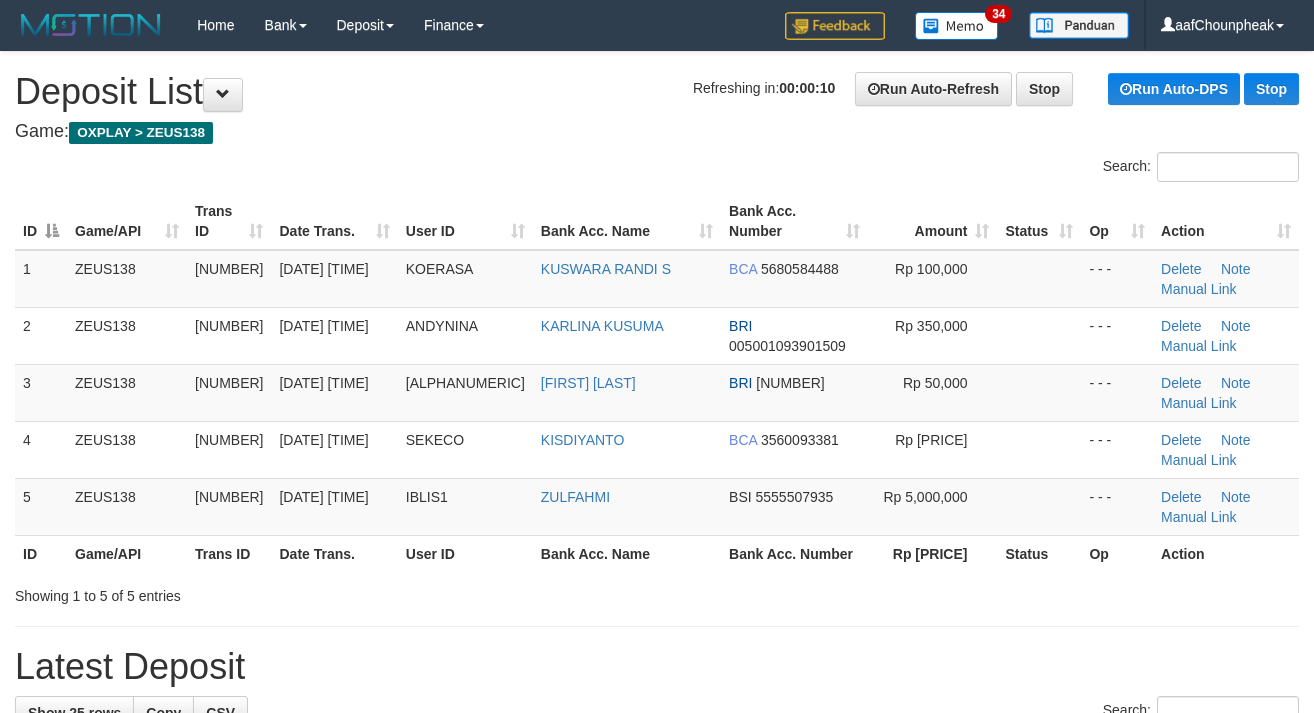 scroll, scrollTop: 0, scrollLeft: 0, axis: both 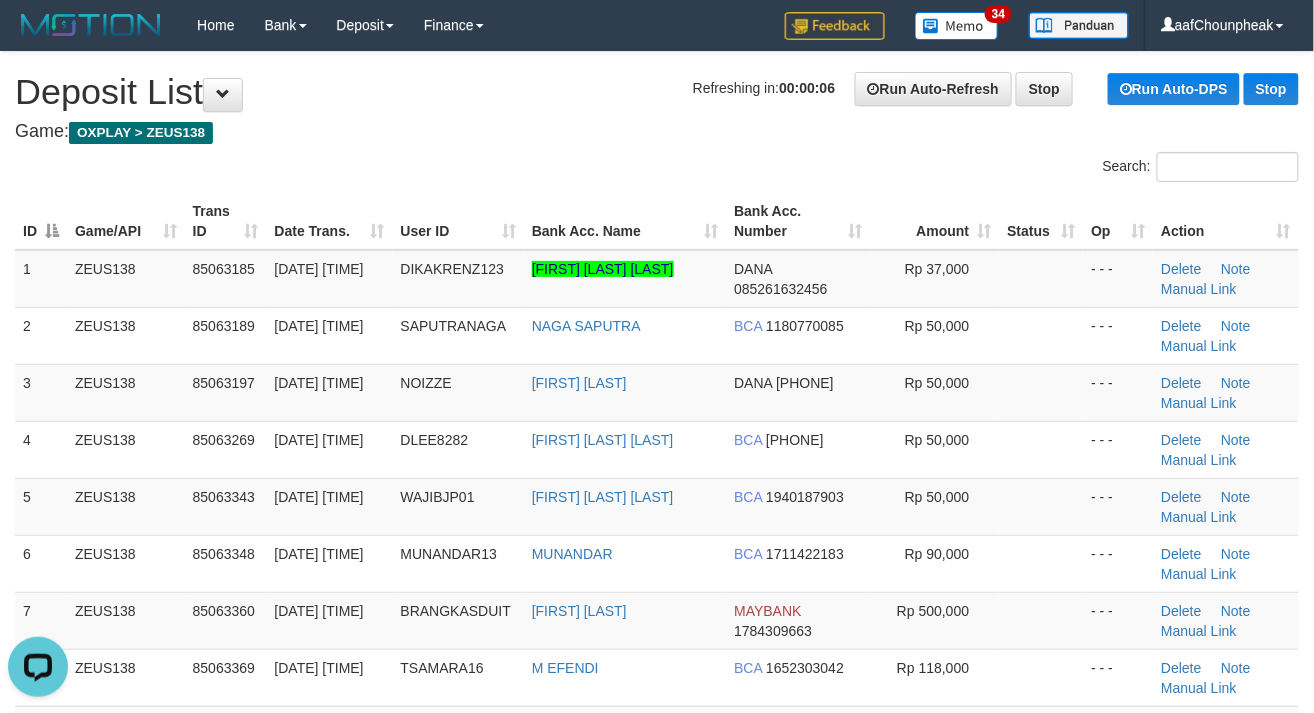 click on "**********" at bounding box center [657, 1273] 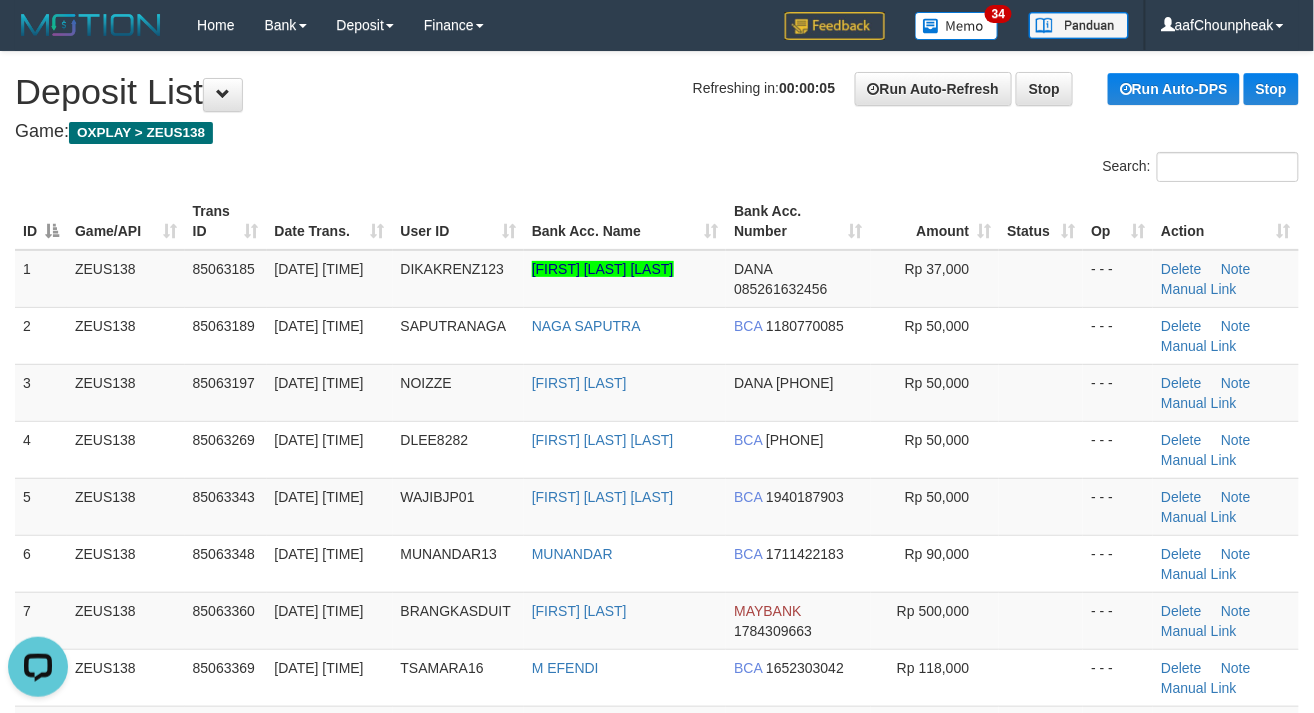 drag, startPoint x: 602, startPoint y: 154, endPoint x: 1328, endPoint y: 324, distance: 745.638 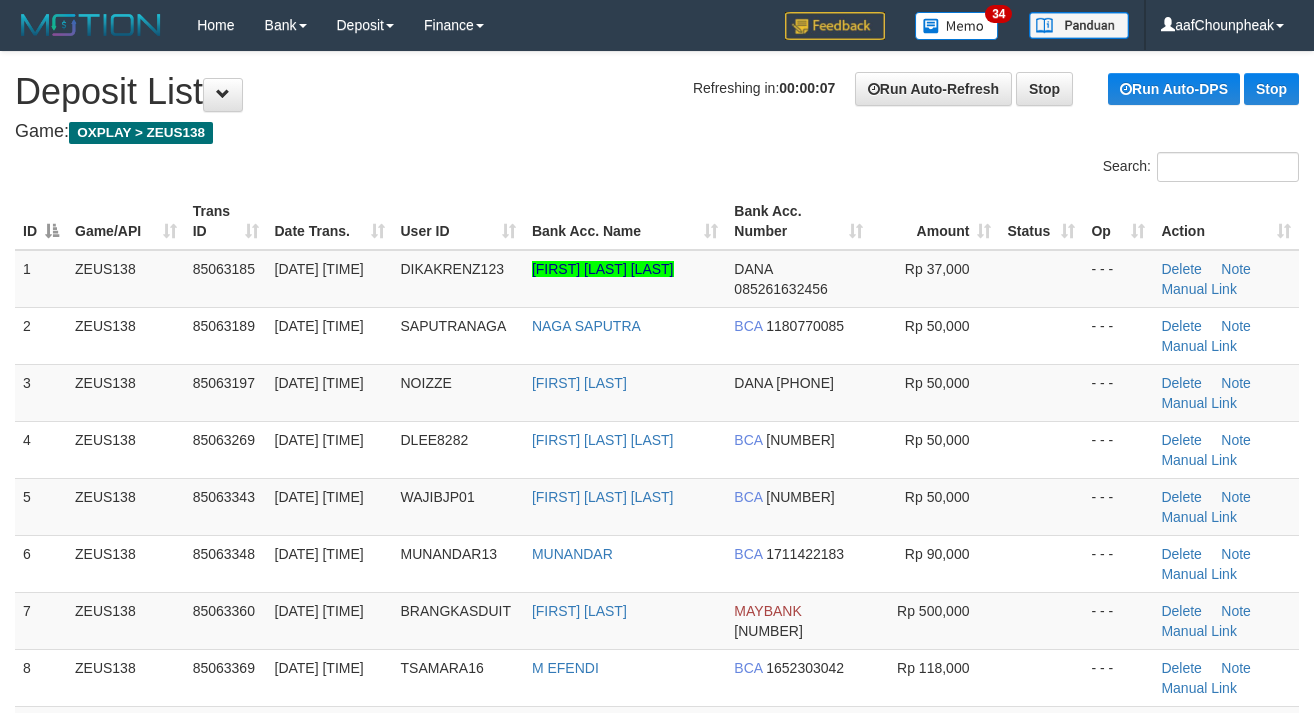 scroll, scrollTop: 0, scrollLeft: 0, axis: both 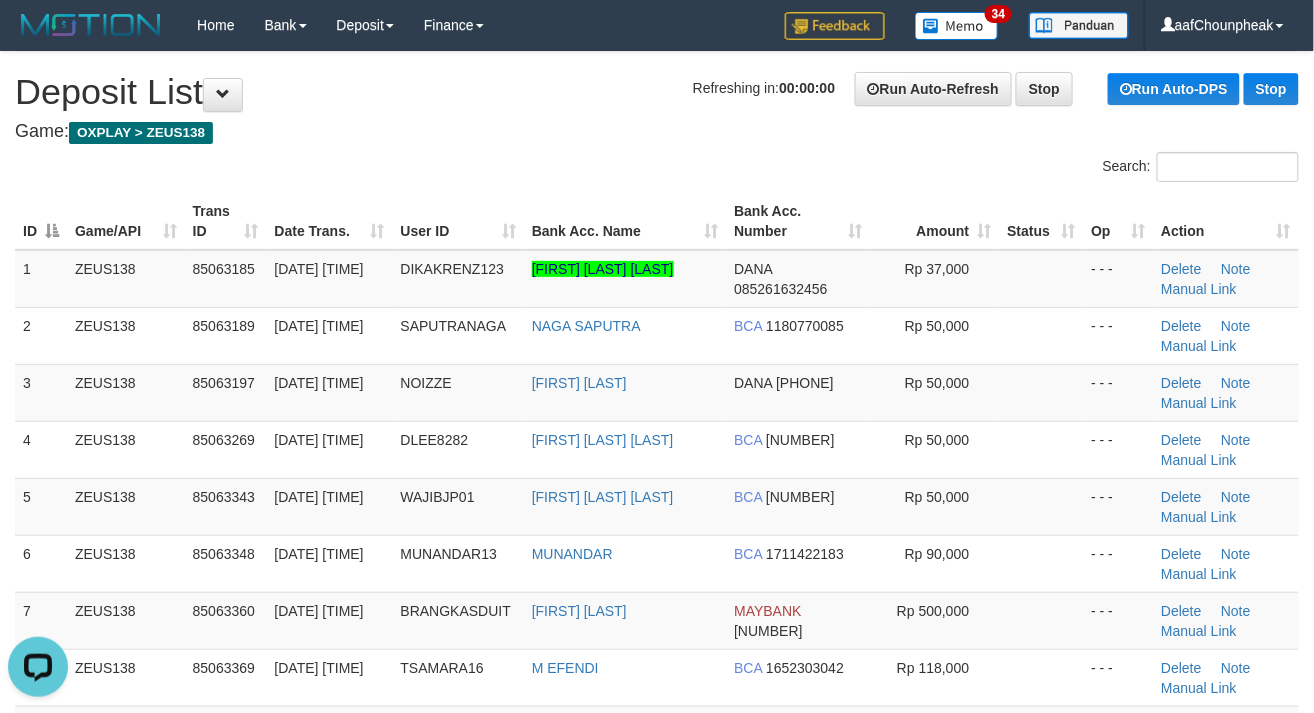 click on "Search:" at bounding box center [657, 169] 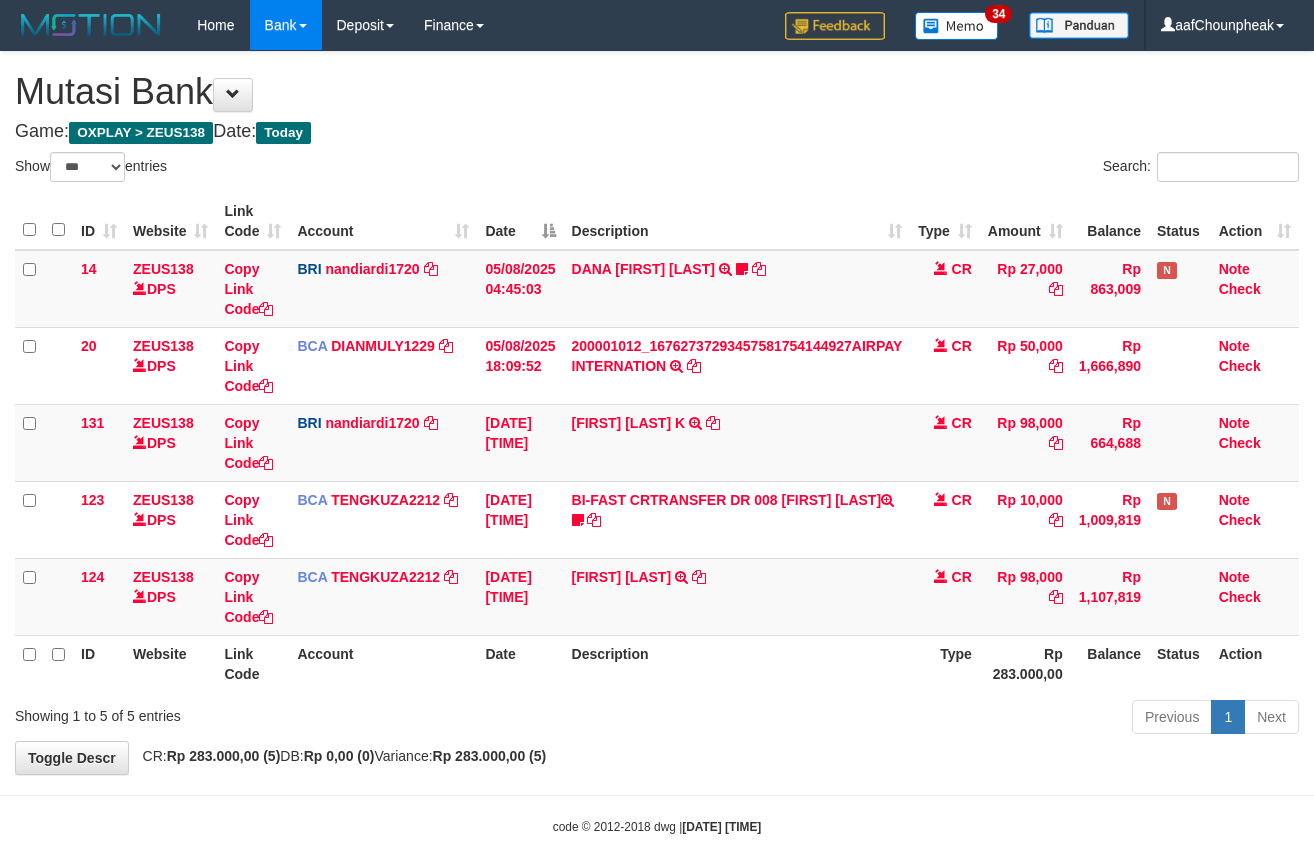 select on "***" 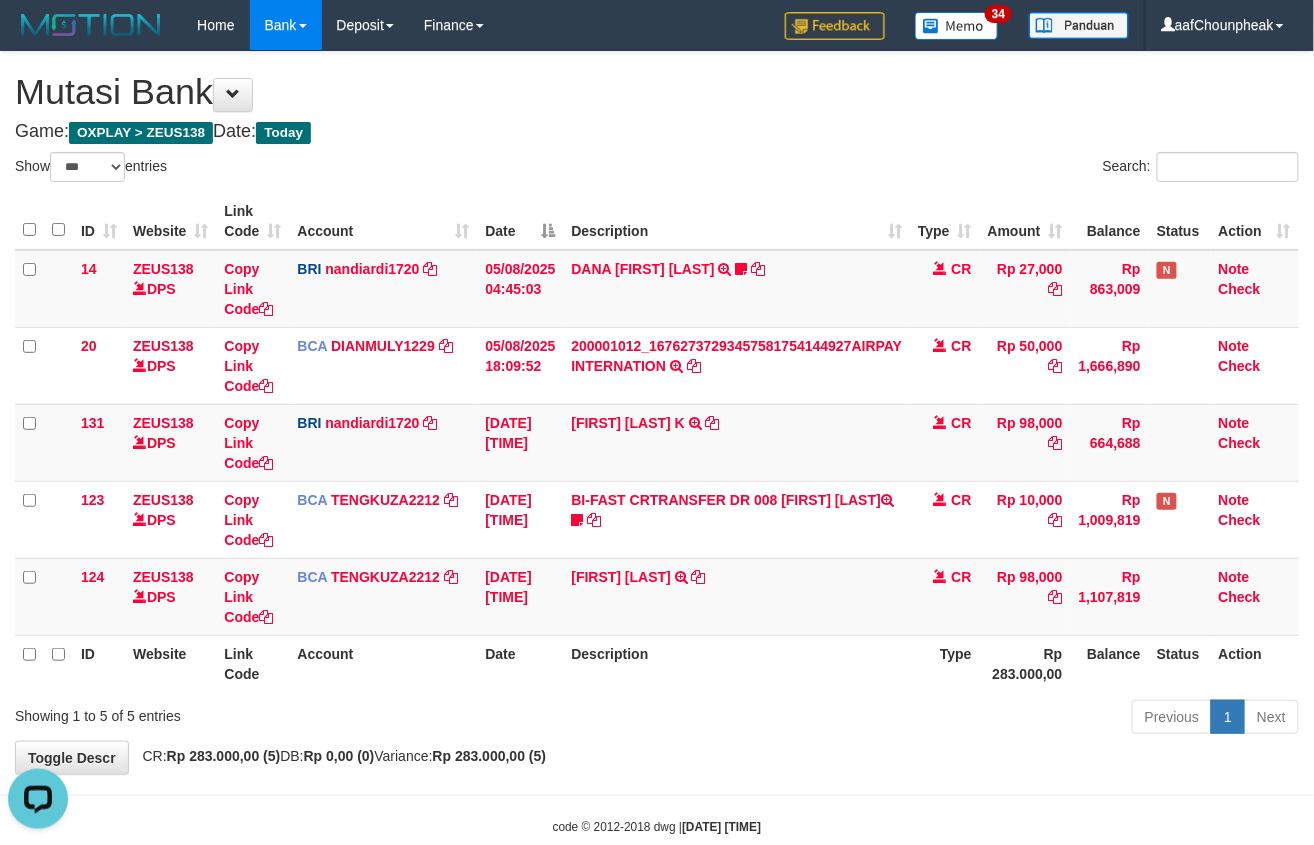 scroll, scrollTop: 0, scrollLeft: 0, axis: both 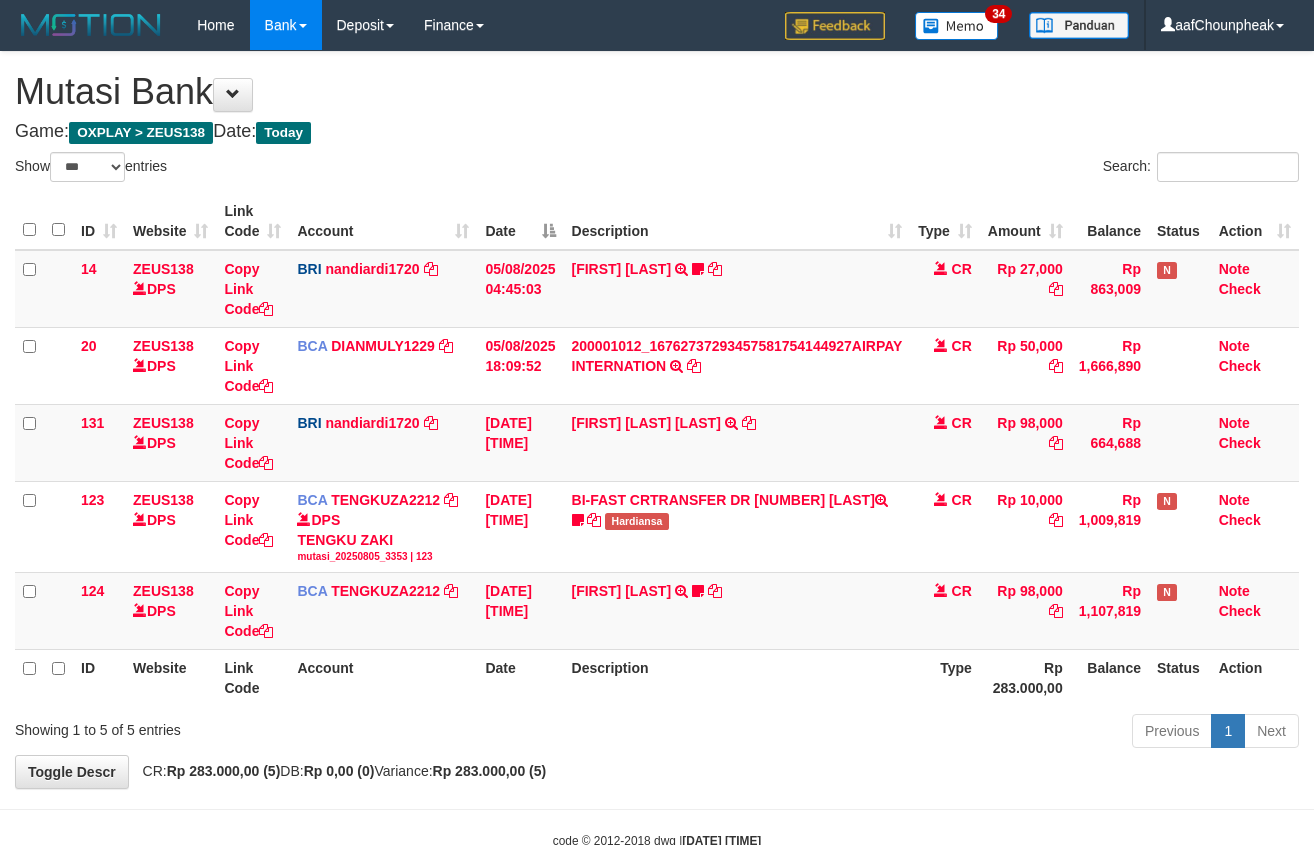 select on "***" 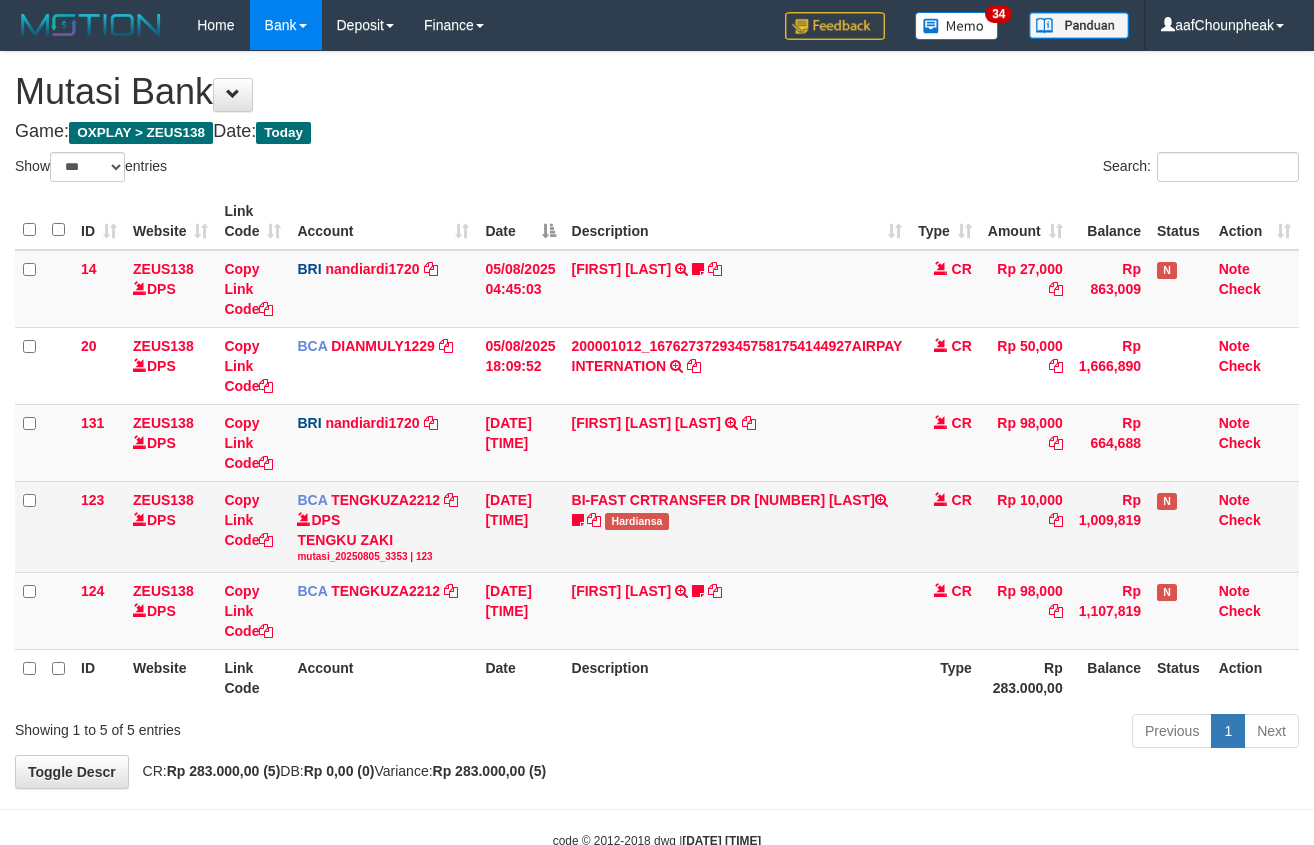 scroll, scrollTop: 44, scrollLeft: 0, axis: vertical 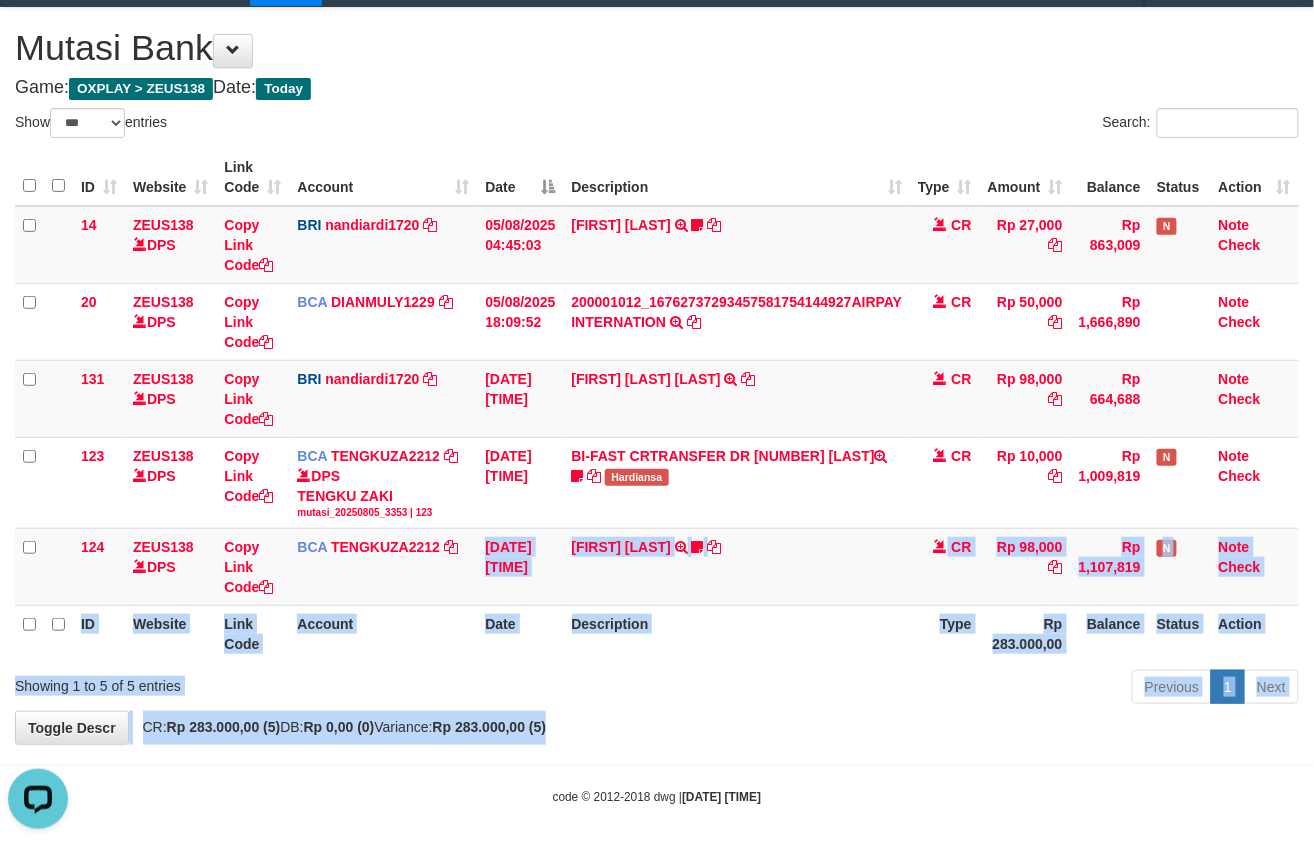 click on "**********" at bounding box center [657, 376] 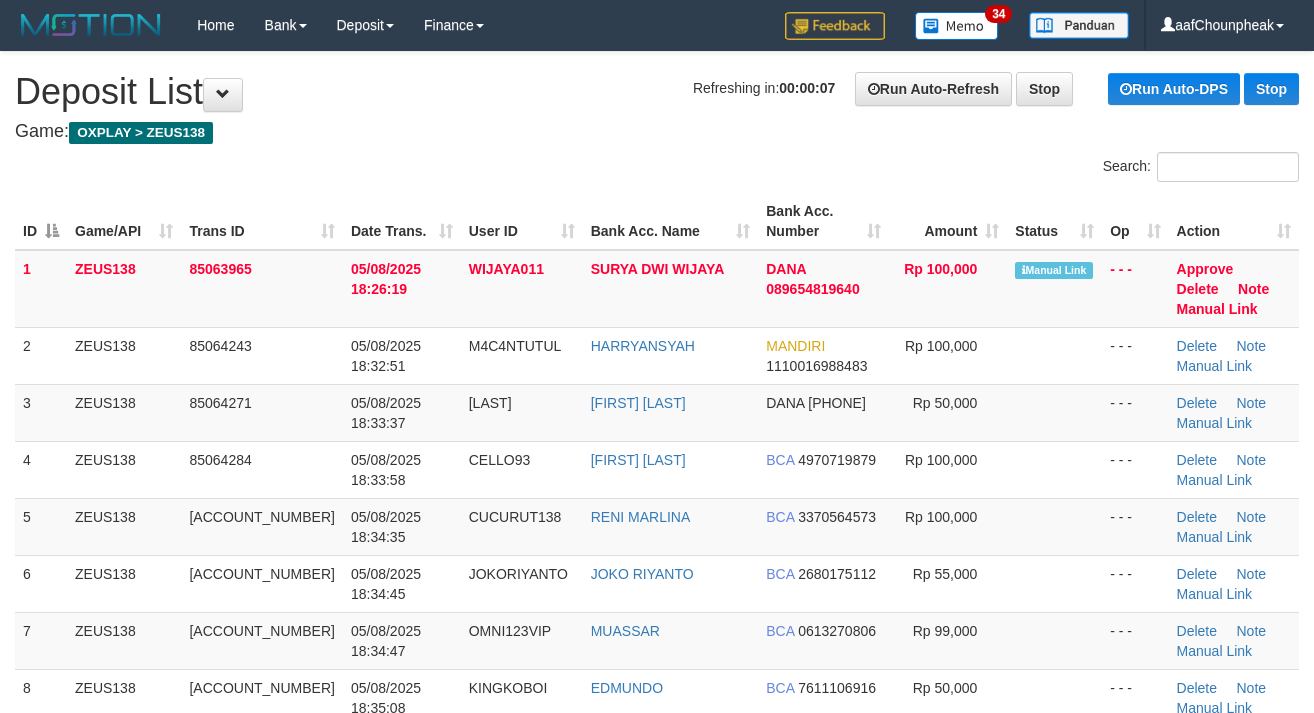 scroll, scrollTop: 0, scrollLeft: 0, axis: both 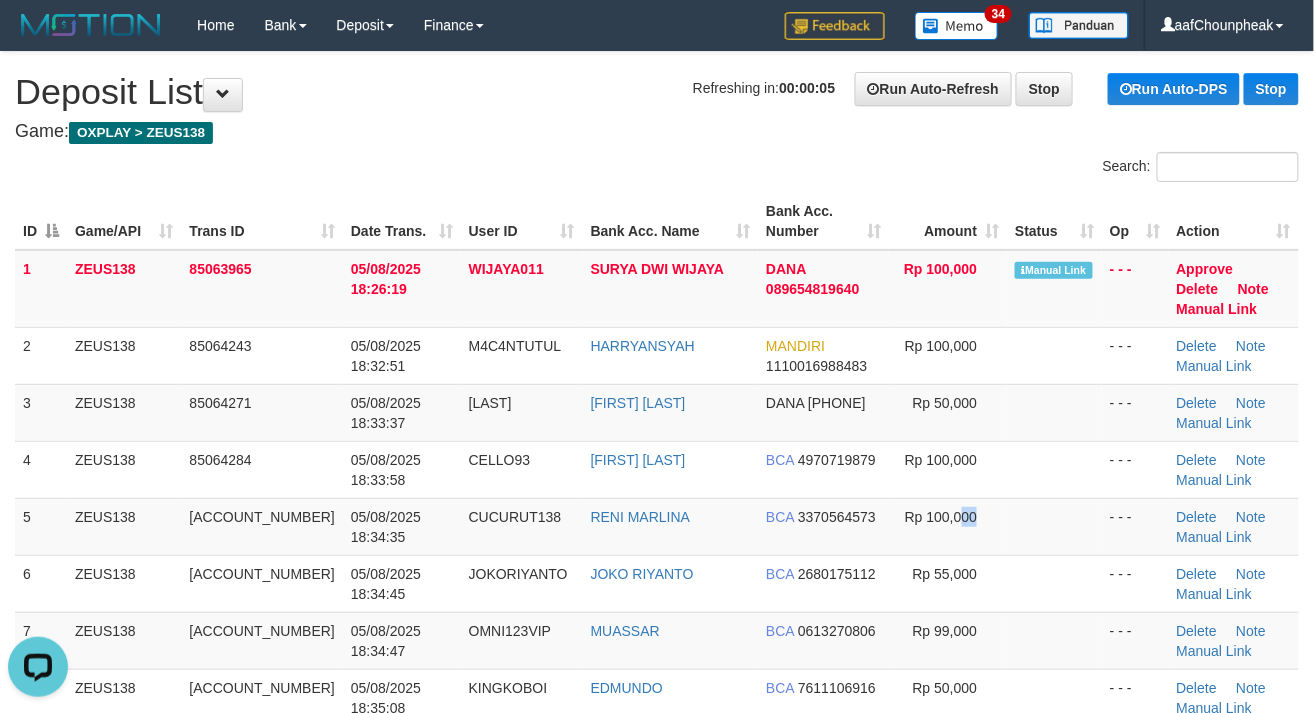 drag, startPoint x: 1017, startPoint y: 478, endPoint x: 1326, endPoint y: 506, distance: 310.26602 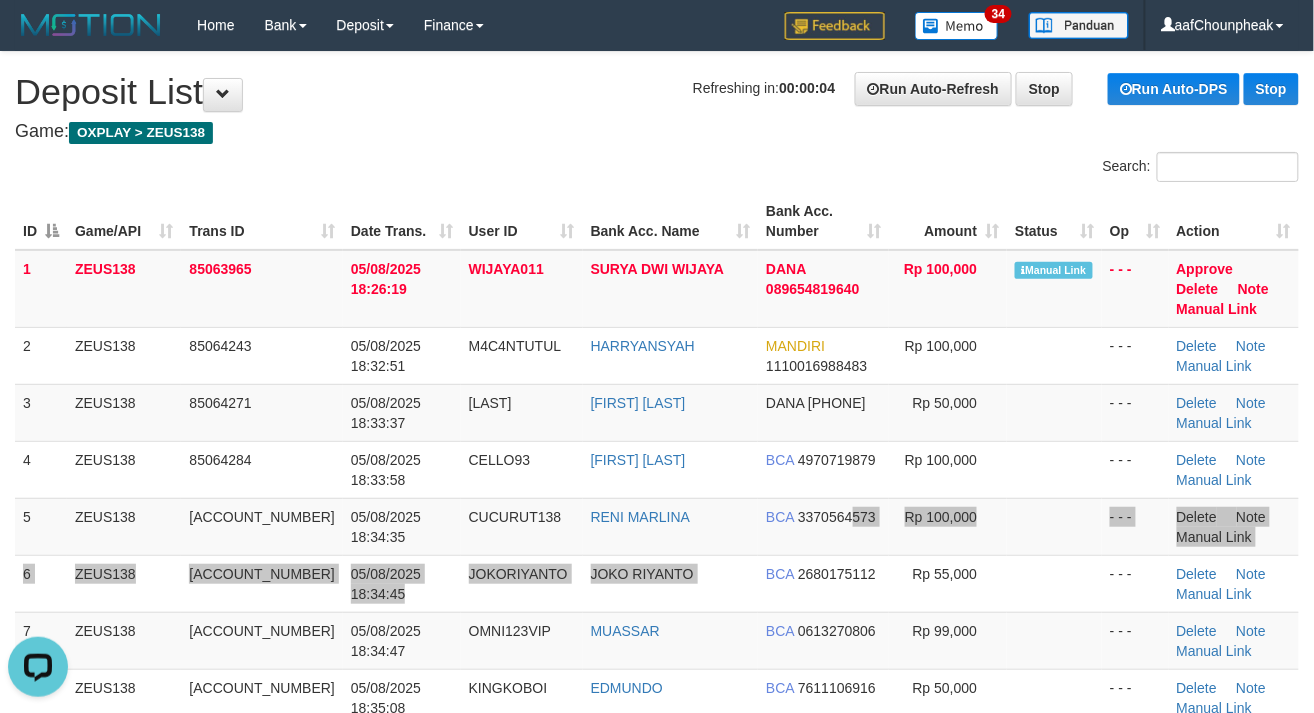 drag, startPoint x: 752, startPoint y: 529, endPoint x: 1329, endPoint y: 492, distance: 578.1851 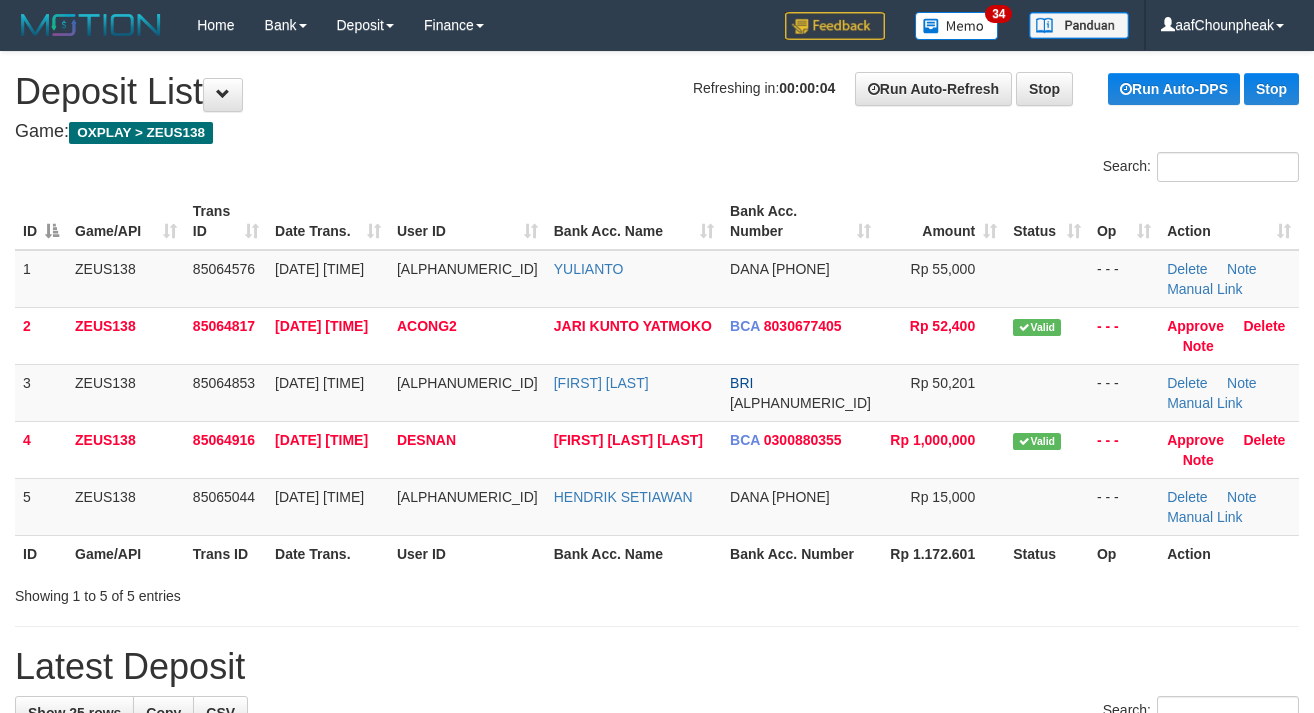 scroll, scrollTop: 0, scrollLeft: 0, axis: both 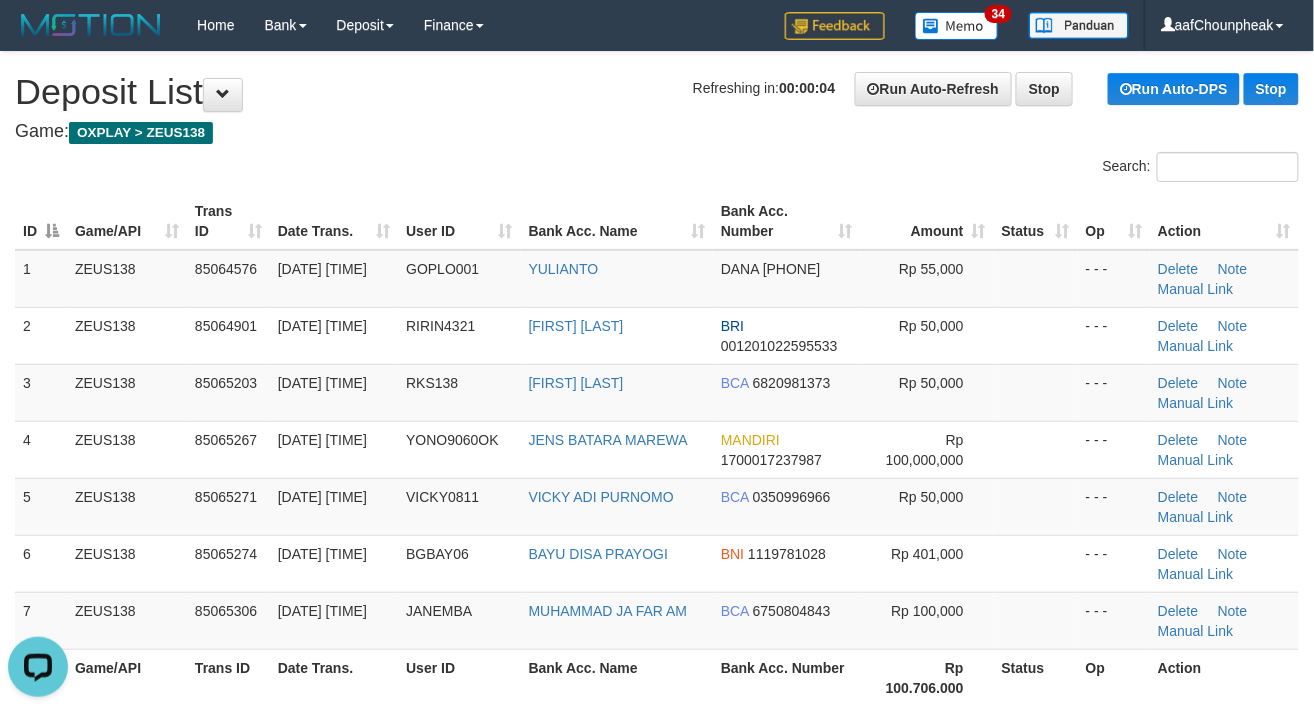 drag, startPoint x: 606, startPoint y: 157, endPoint x: 1329, endPoint y: 292, distance: 735.4957 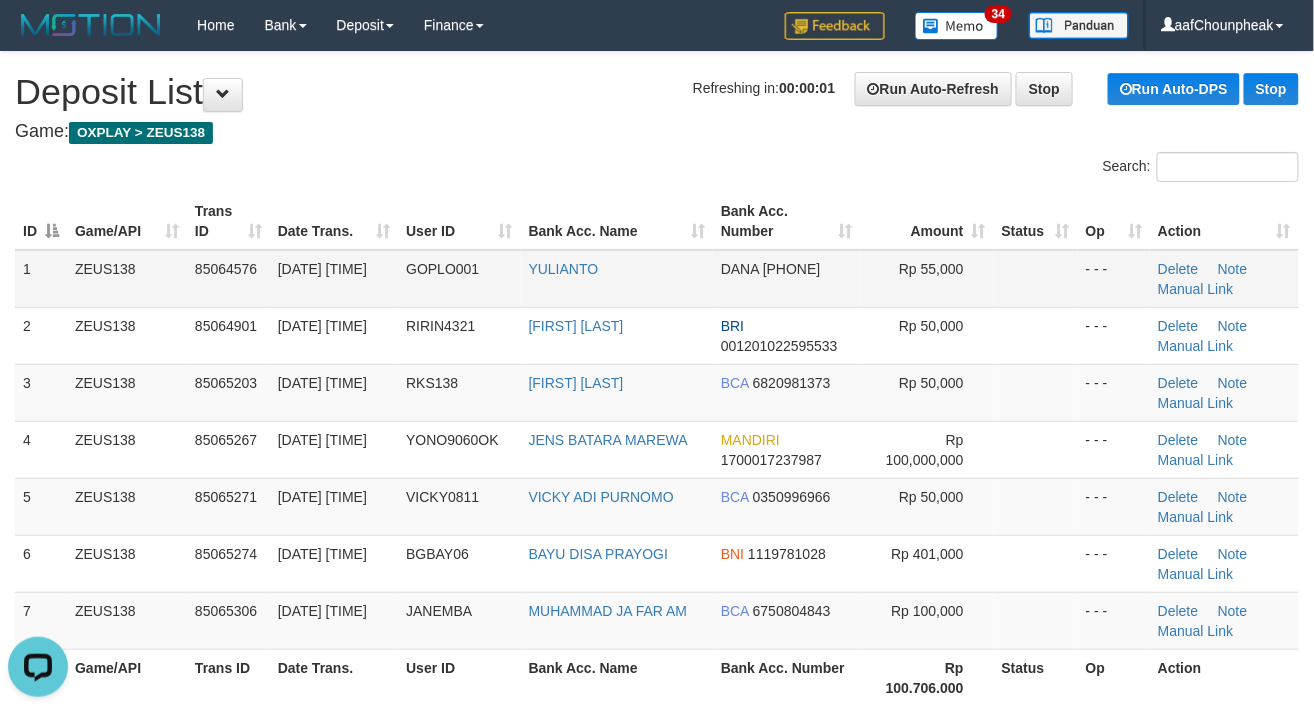 click on "1
ZEUS138
85064576
[DATE] [TIME]
GOPLO001
[LAST] [LAST]
DANA
[PHONE]
Rp 55,000
- - -
Delete
Note
Manual Link" at bounding box center (657, 279) 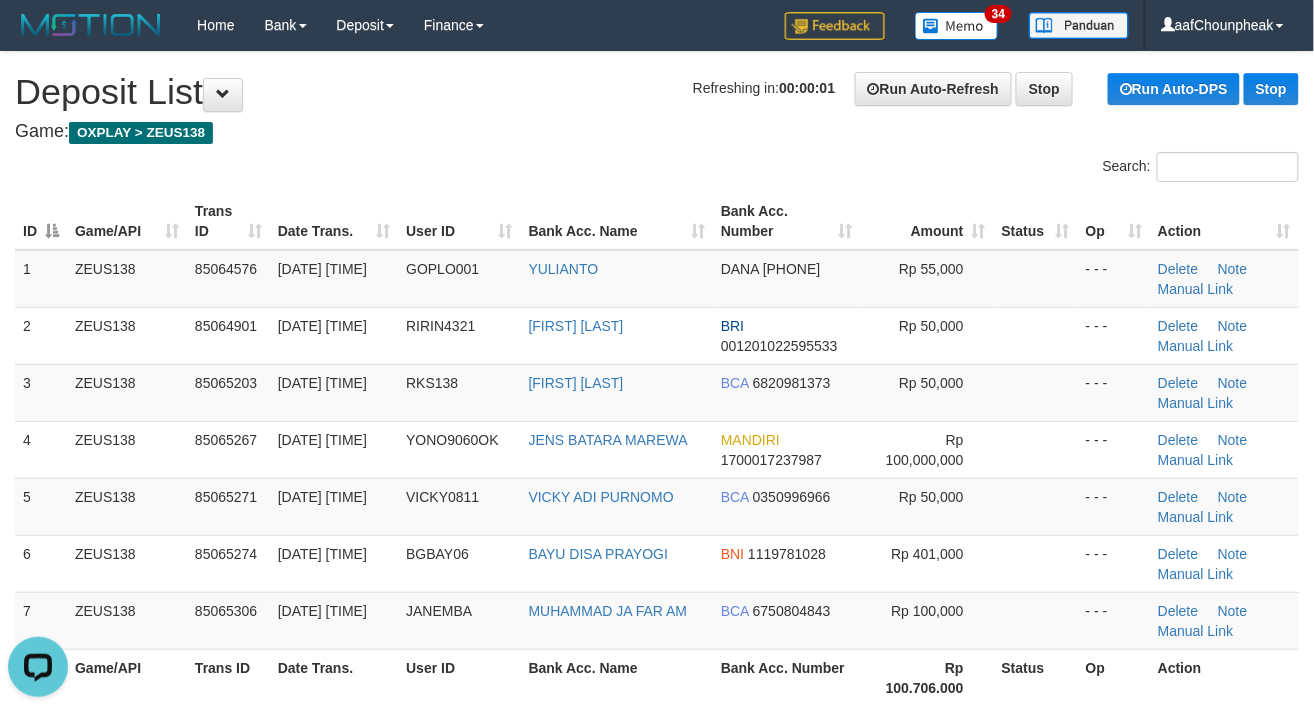 drag, startPoint x: 640, startPoint y: 209, endPoint x: 852, endPoint y: 174, distance: 214.86972 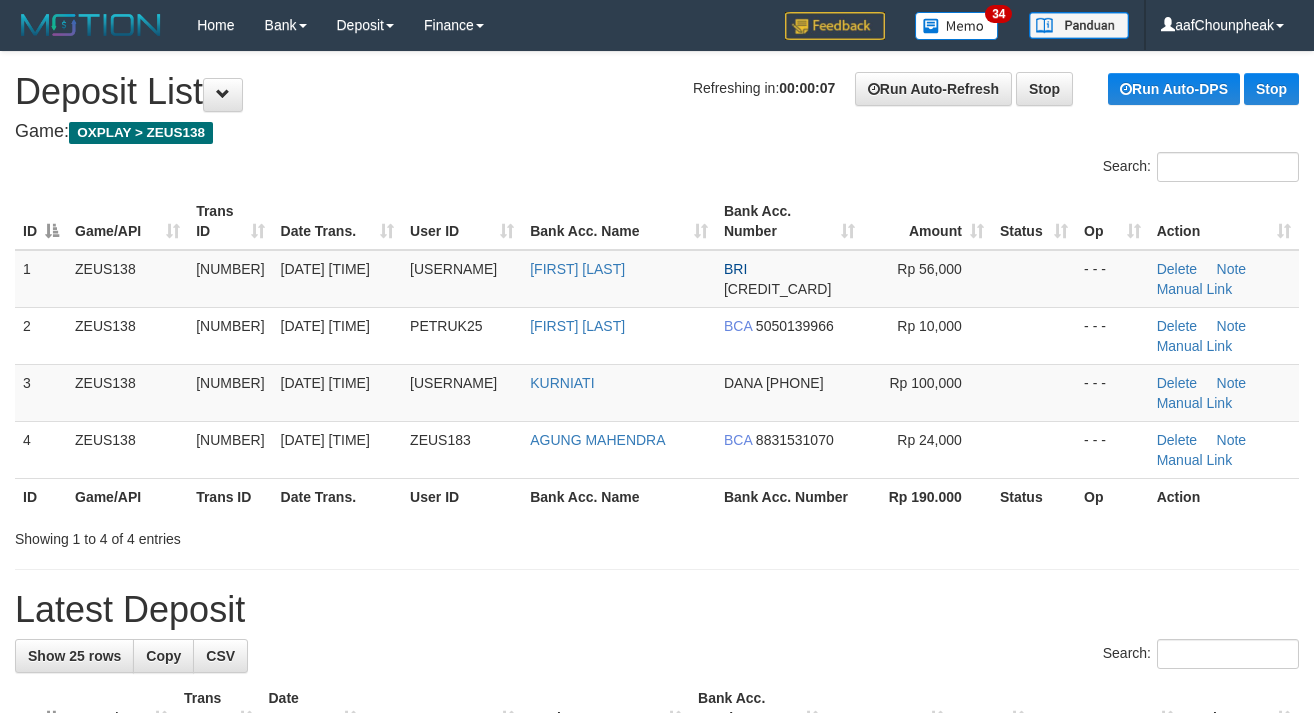 scroll, scrollTop: 0, scrollLeft: 0, axis: both 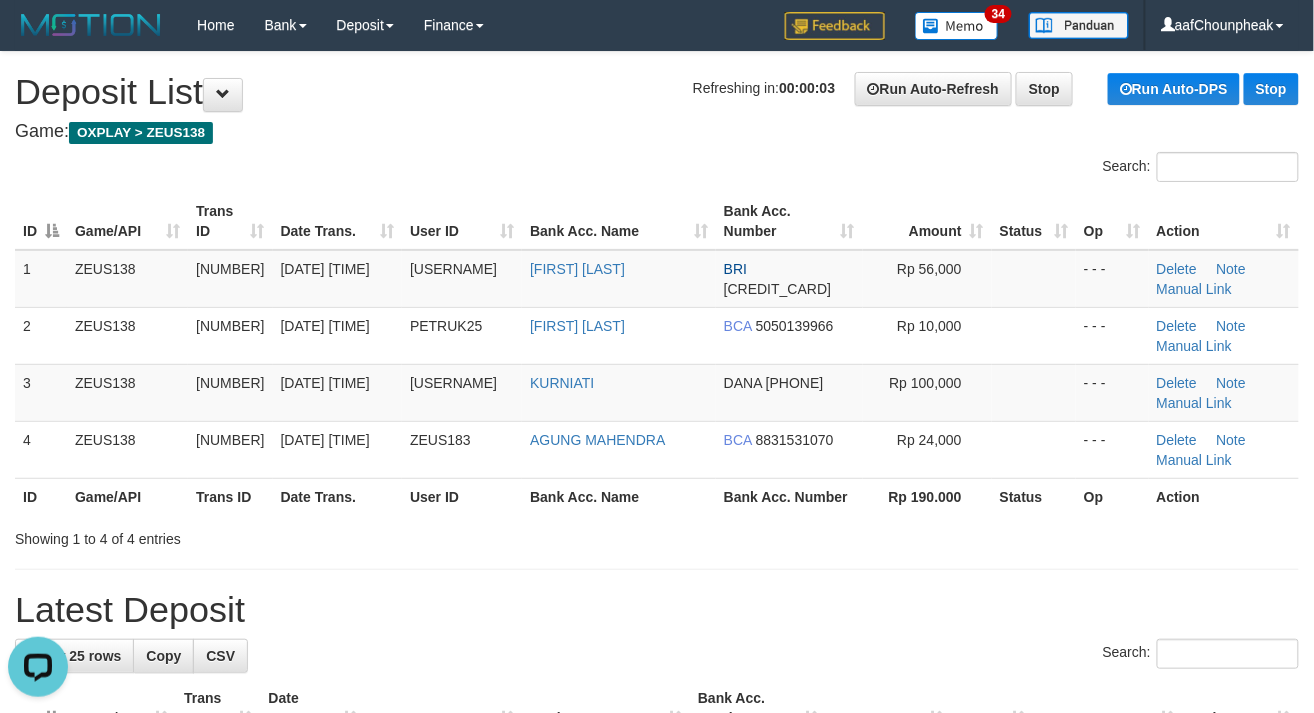 click on "**********" at bounding box center (657, 1174) 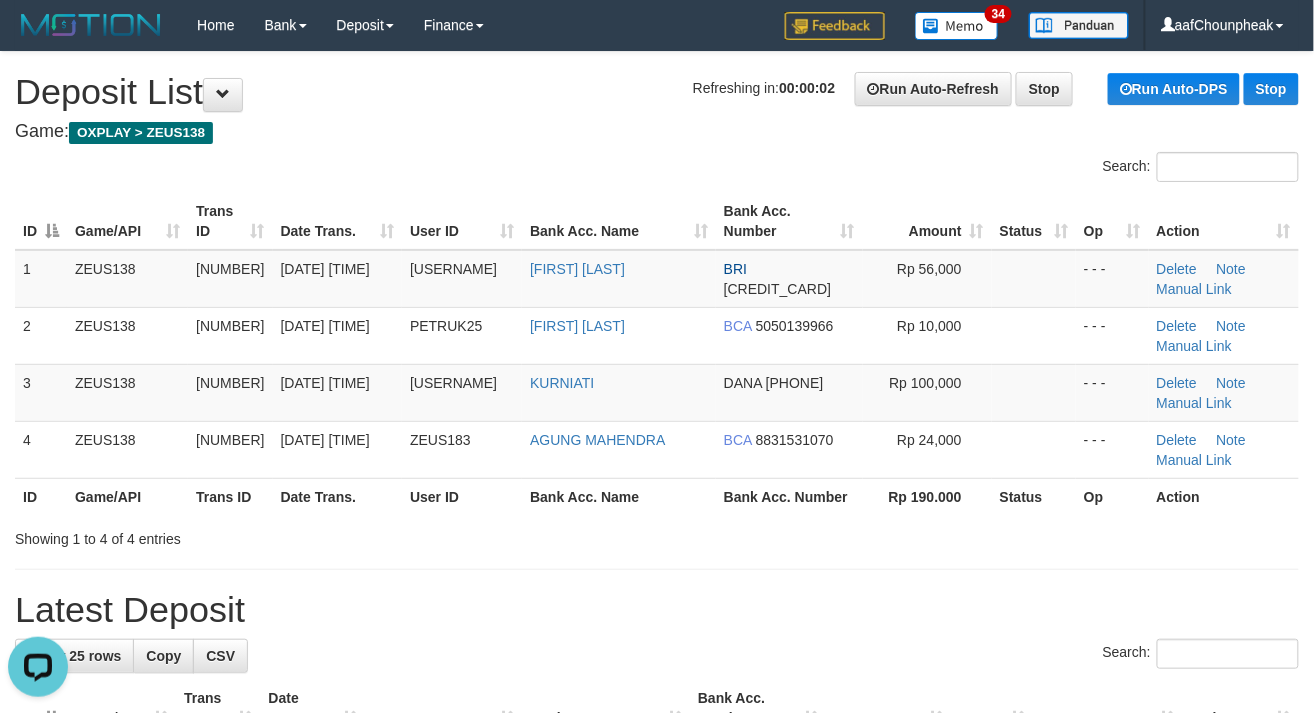 drag, startPoint x: 712, startPoint y: 561, endPoint x: 754, endPoint y: 561, distance: 42 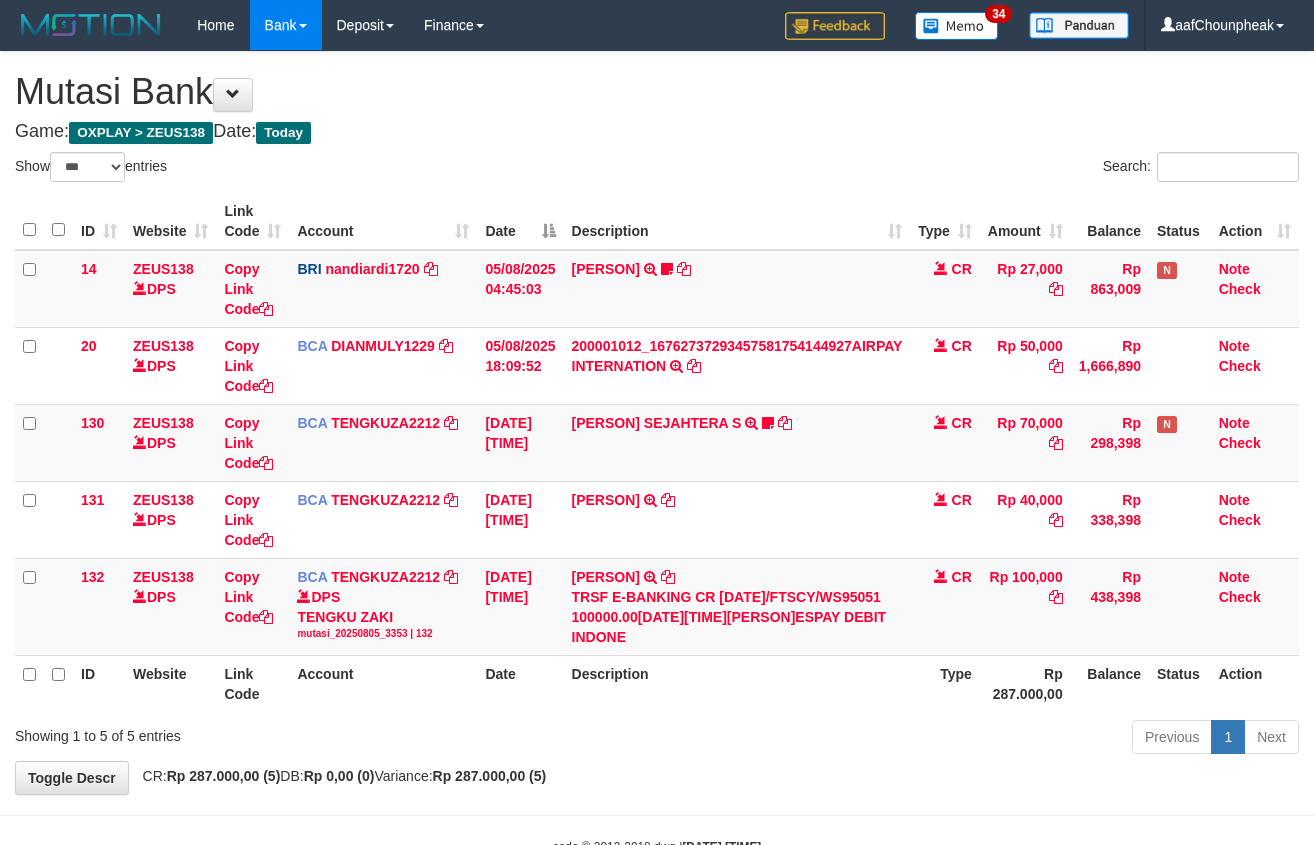select on "***" 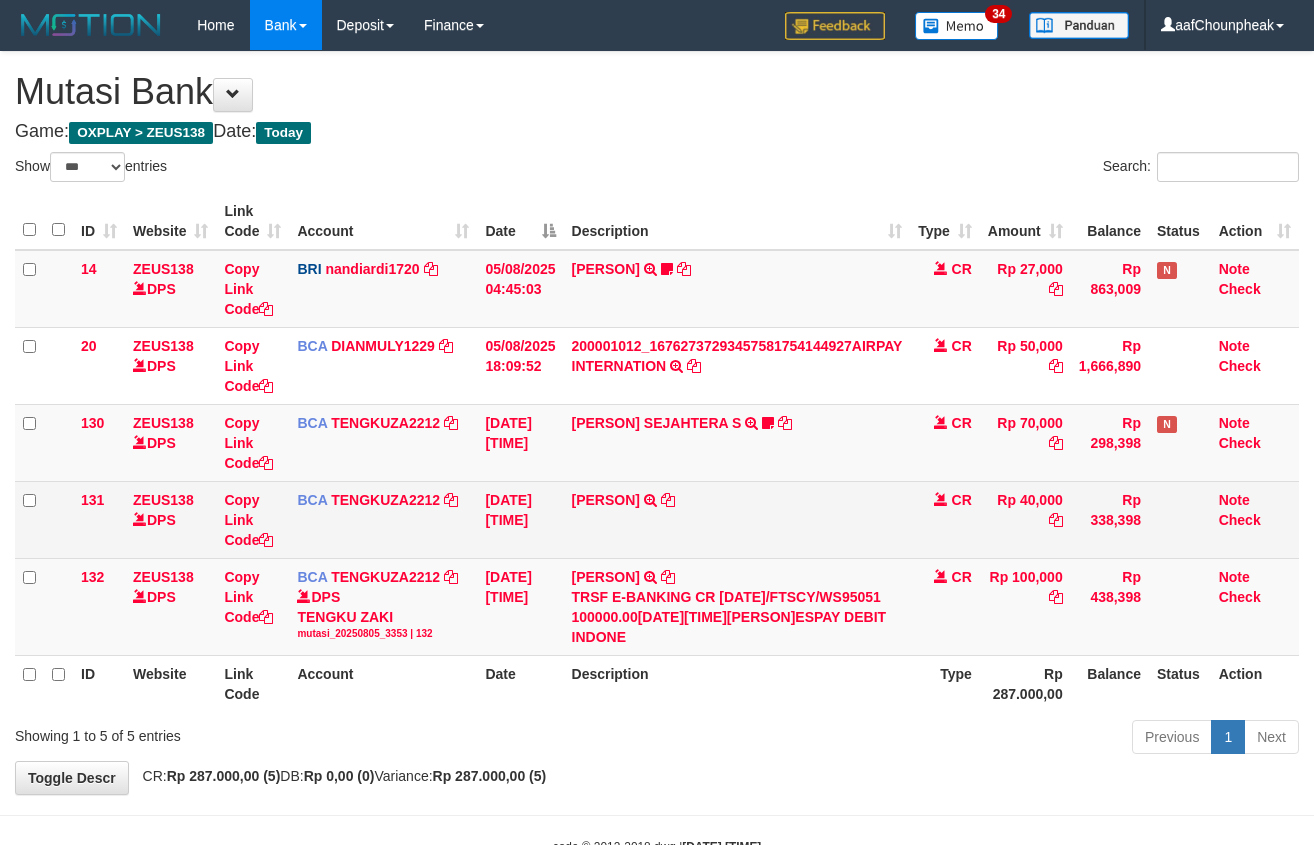 scroll, scrollTop: 44, scrollLeft: 0, axis: vertical 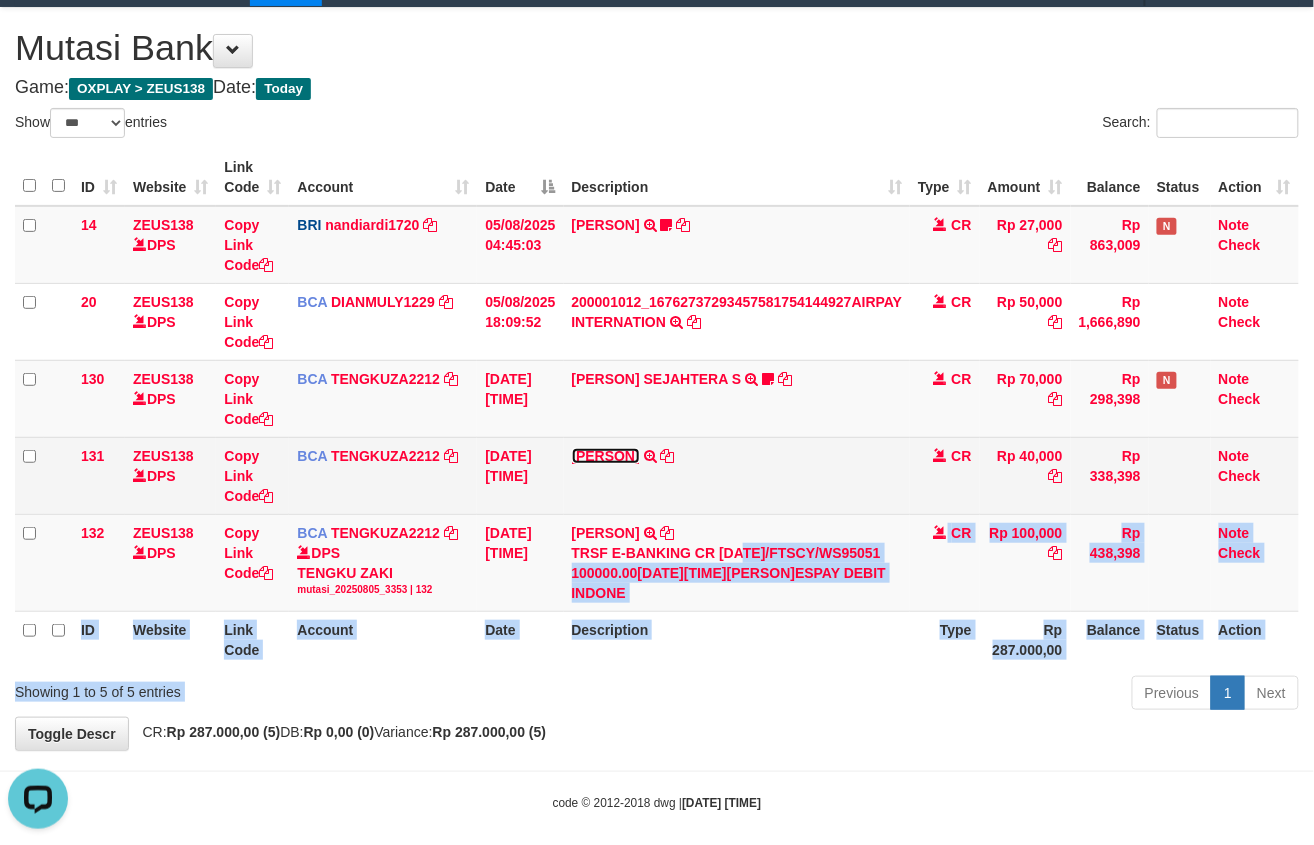 click on "ADI HERNADI" at bounding box center [606, 456] 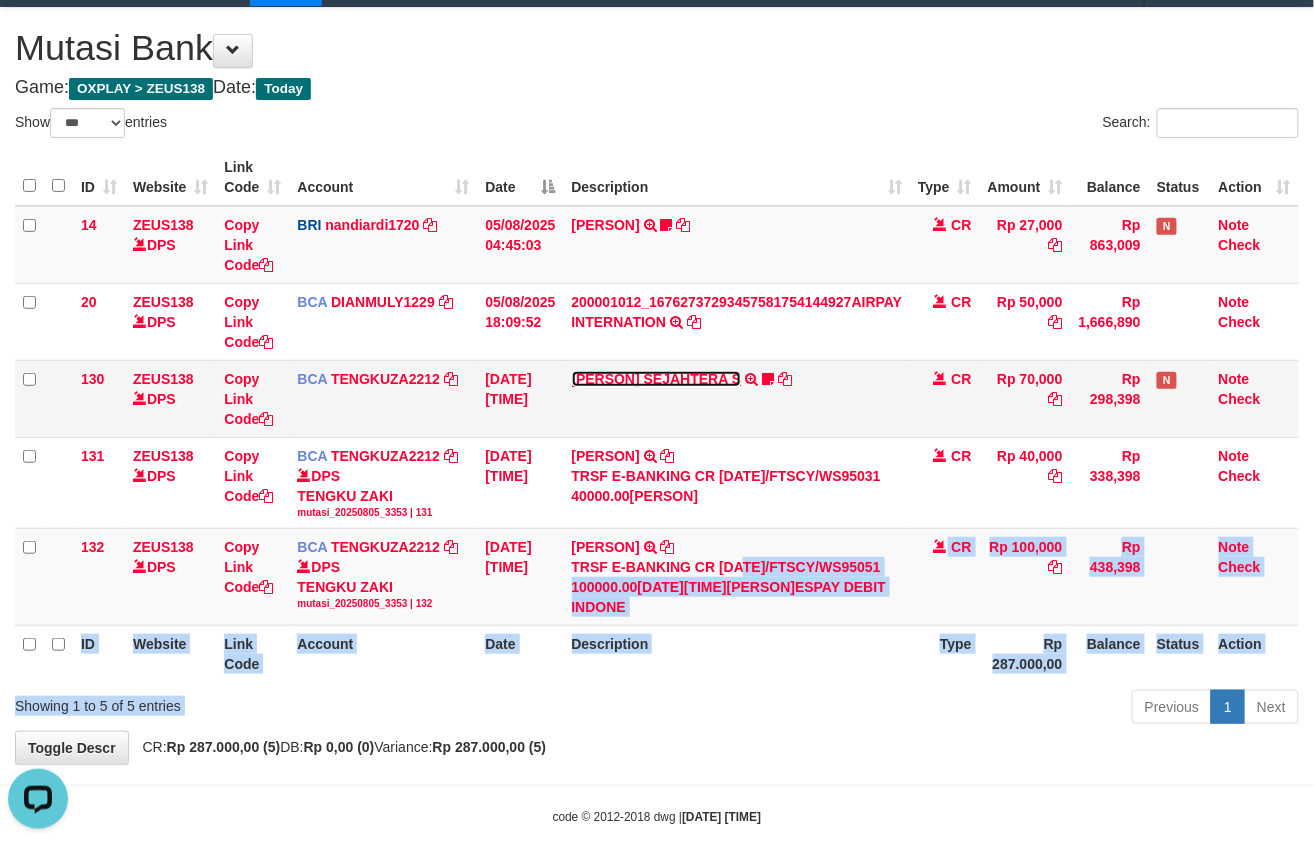 click on "[FIRST] [LAST]" at bounding box center [657, 379] 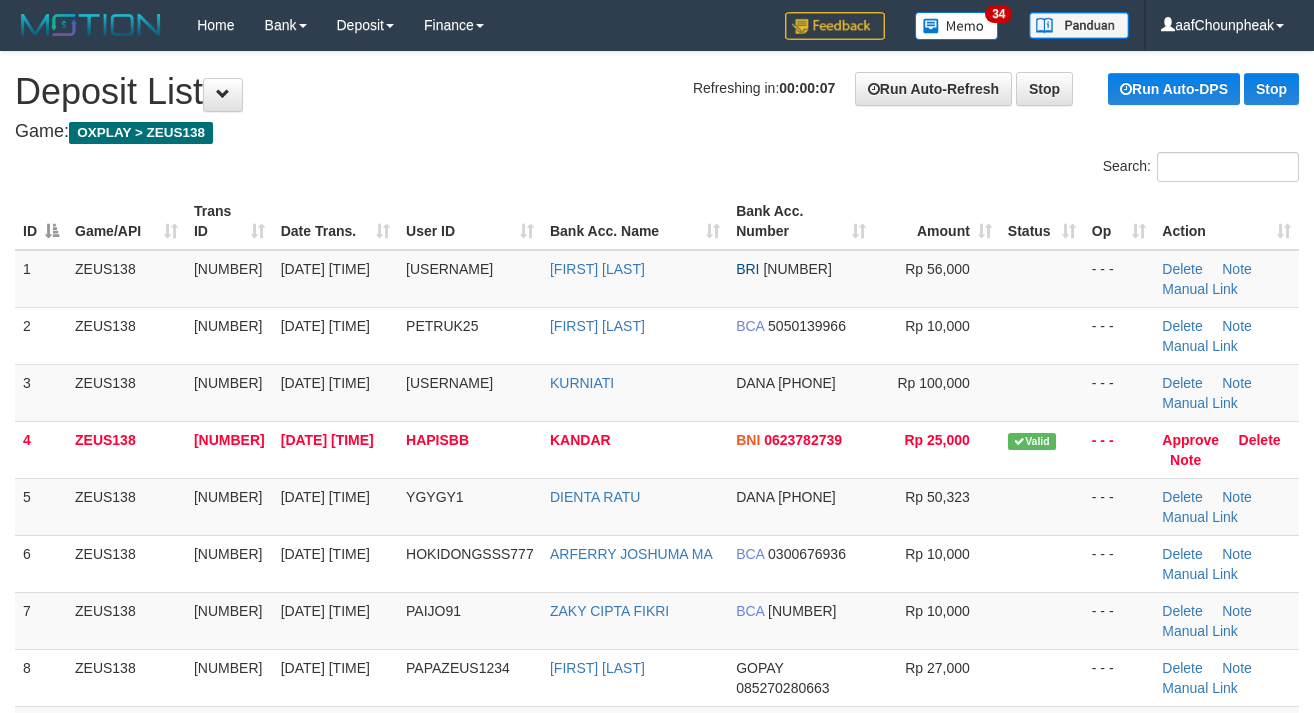 scroll, scrollTop: 0, scrollLeft: 0, axis: both 